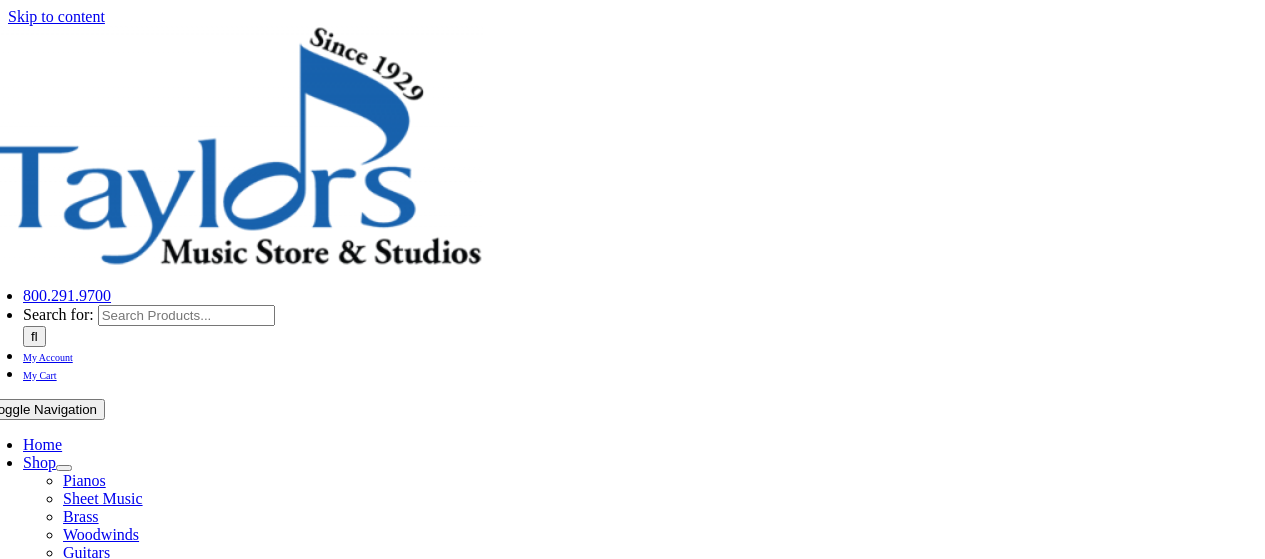 scroll, scrollTop: 0, scrollLeft: 0, axis: both 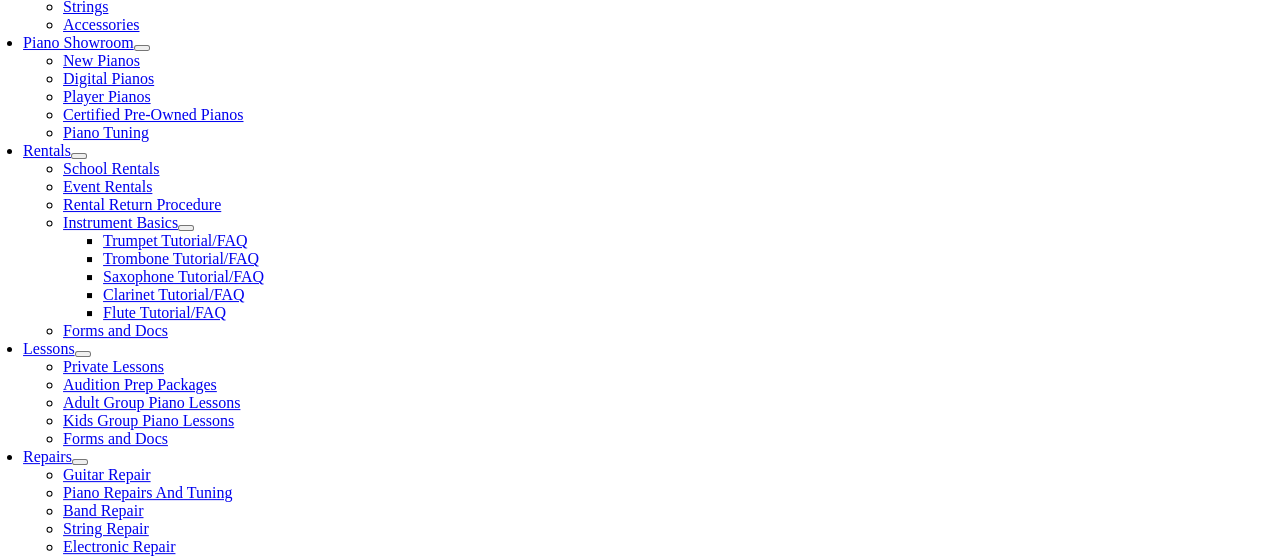 click on "Select Grade..." at bounding box center [48, 1016] 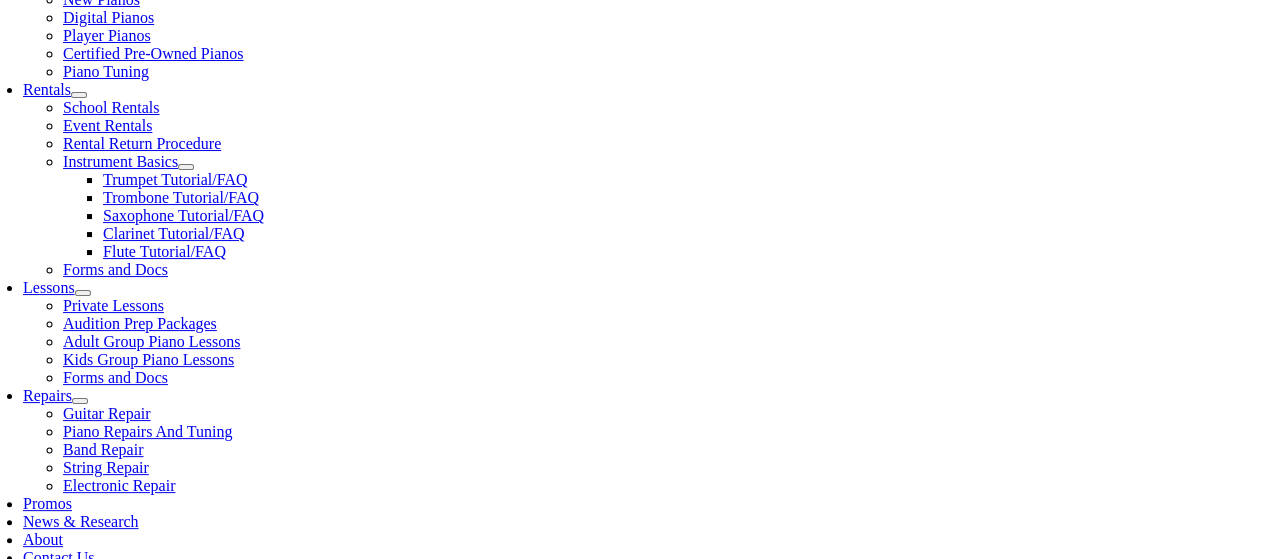 scroll, scrollTop: 648, scrollLeft: 0, axis: vertical 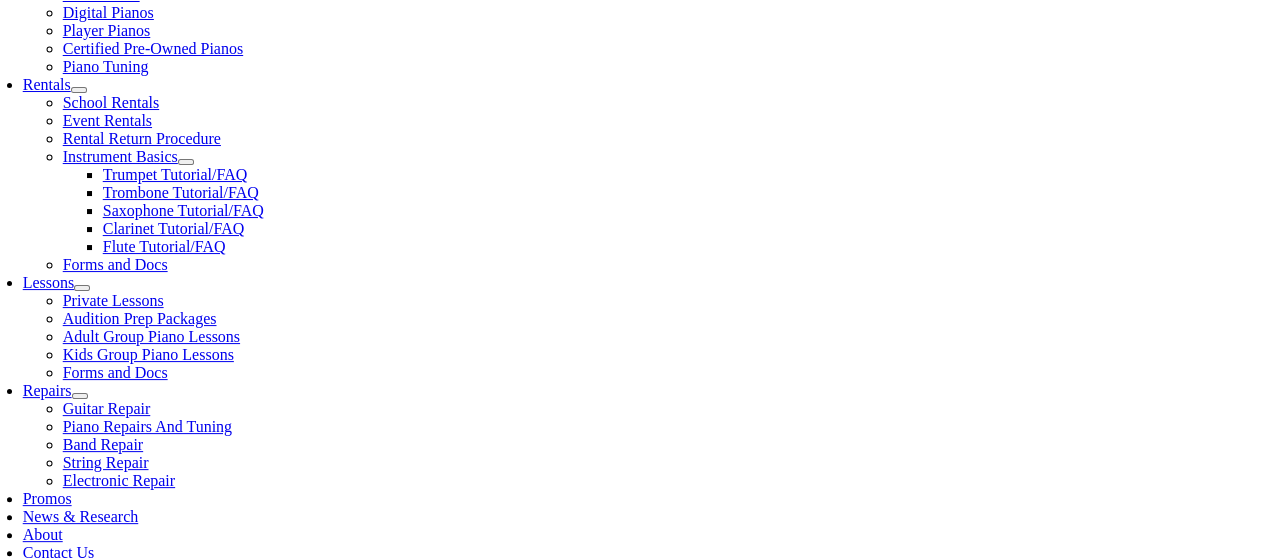 click on "[GEOGRAPHIC_DATA]" at bounding box center [121, 5089] 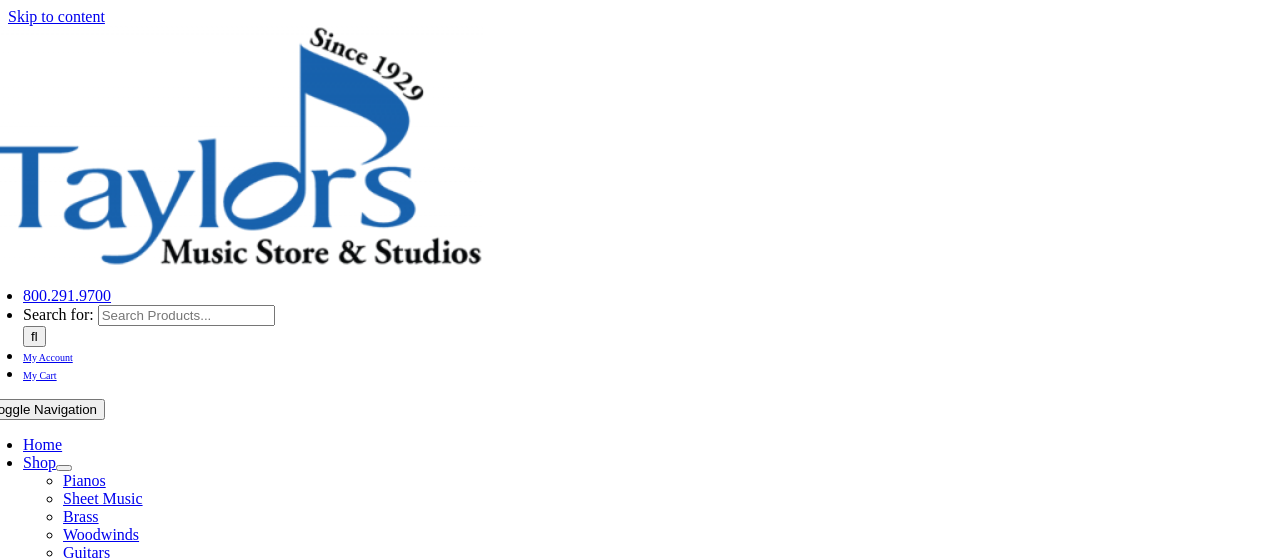 scroll, scrollTop: 0, scrollLeft: 0, axis: both 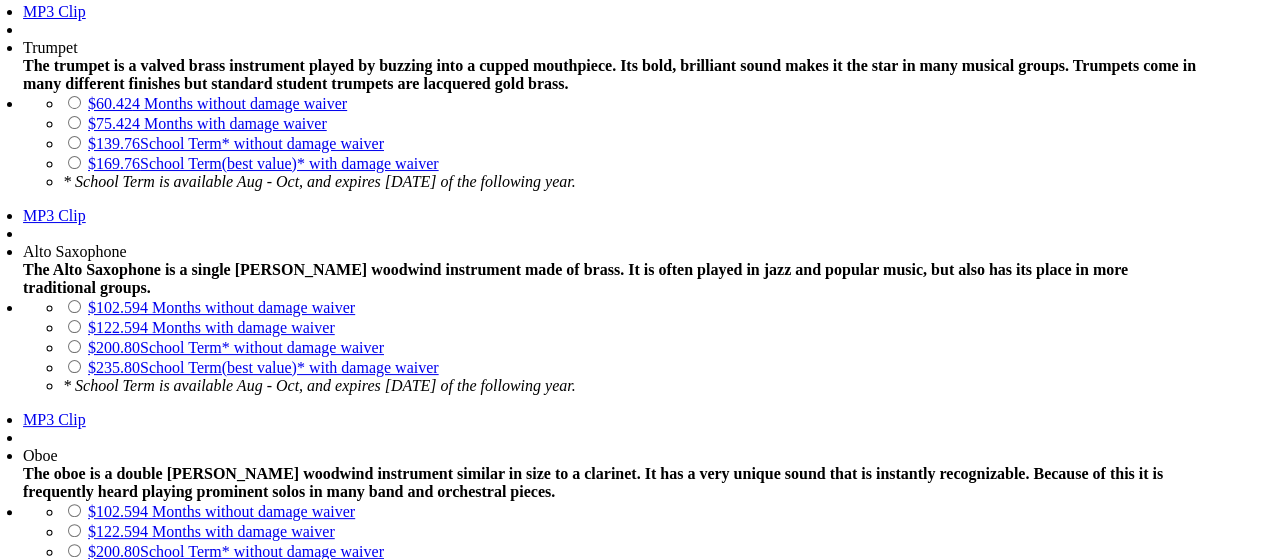 click on "$330.14  School Term(best value)* with damage waiver" at bounding box center [263, 1183] 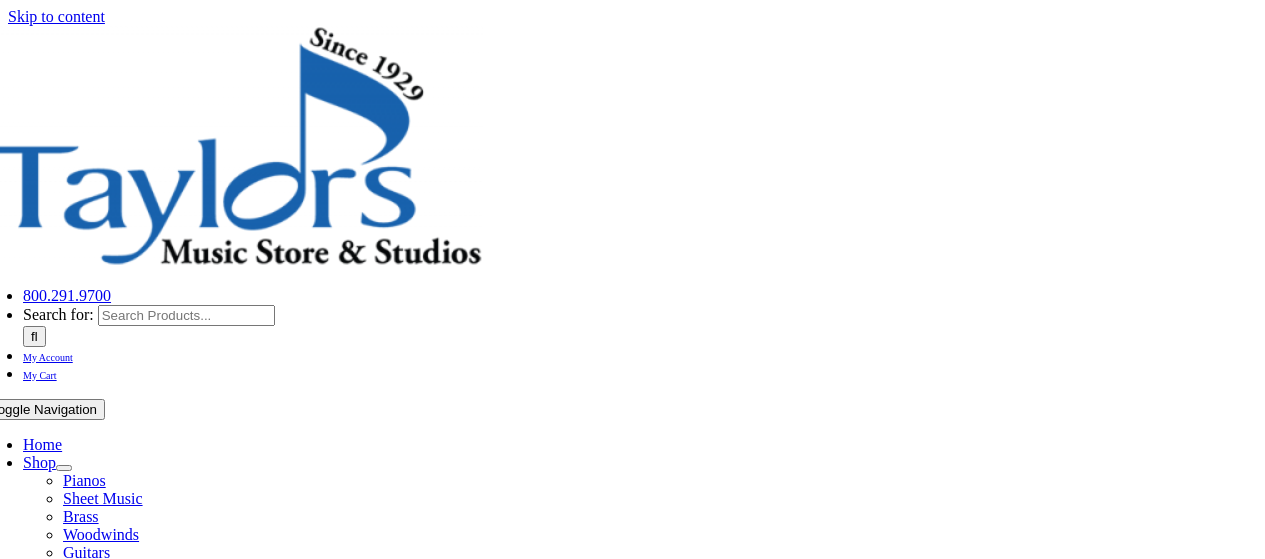 scroll, scrollTop: 0, scrollLeft: 0, axis: both 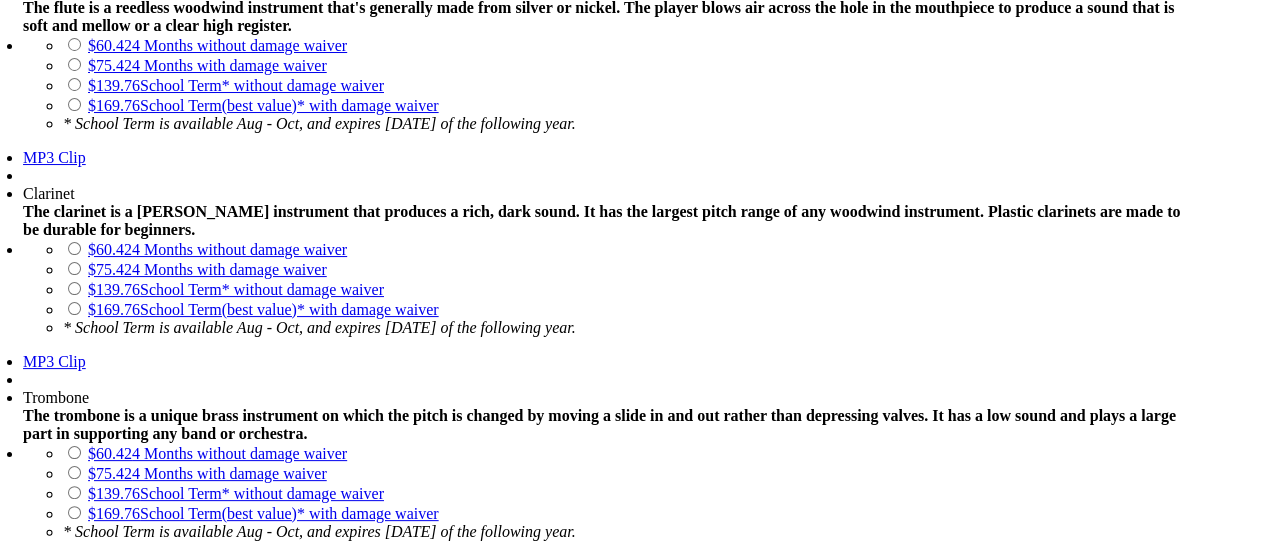 click on "$235.80  School Term(best value)* with damage waiver" at bounding box center [263, 1125] 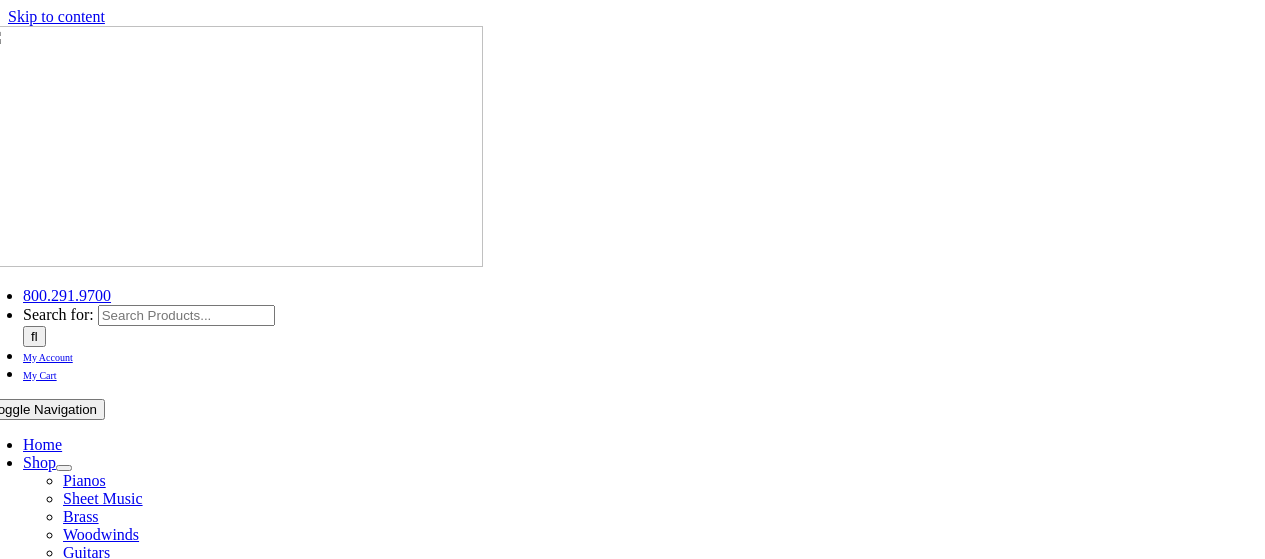 scroll, scrollTop: 0, scrollLeft: 0, axis: both 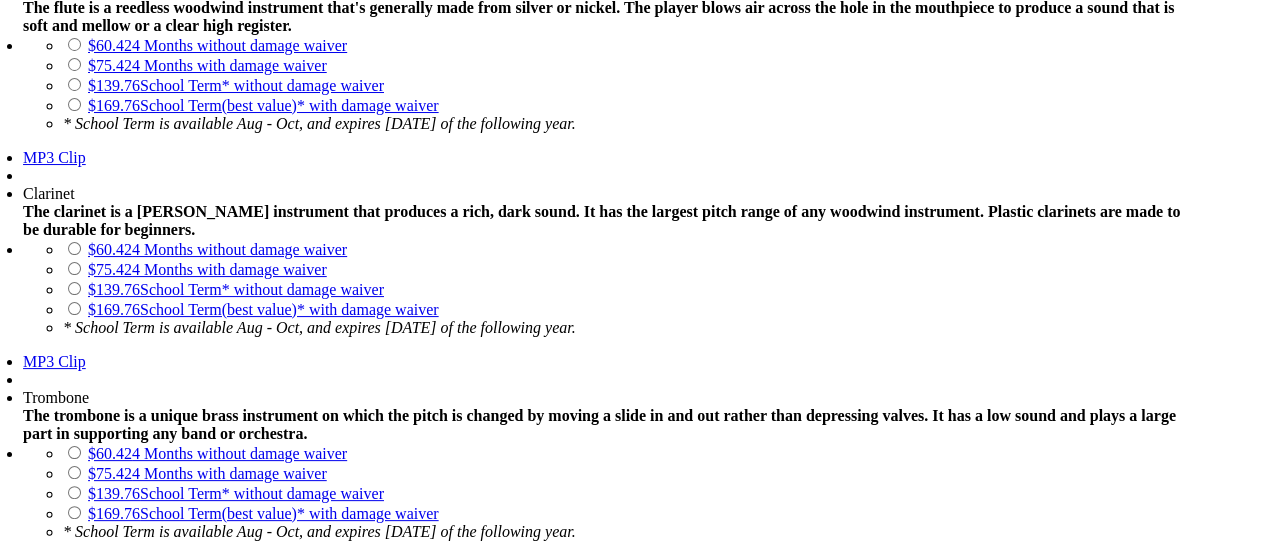 click on "$235.80  School Term(best value)* with damage waiver" at bounding box center (263, 1125) 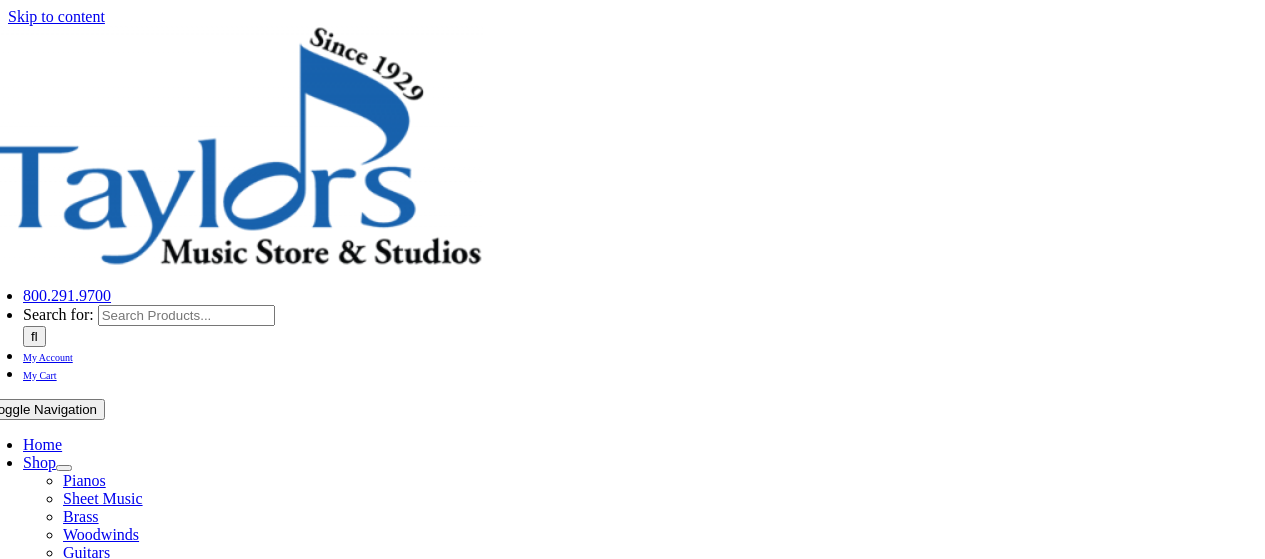 scroll, scrollTop: 0, scrollLeft: 0, axis: both 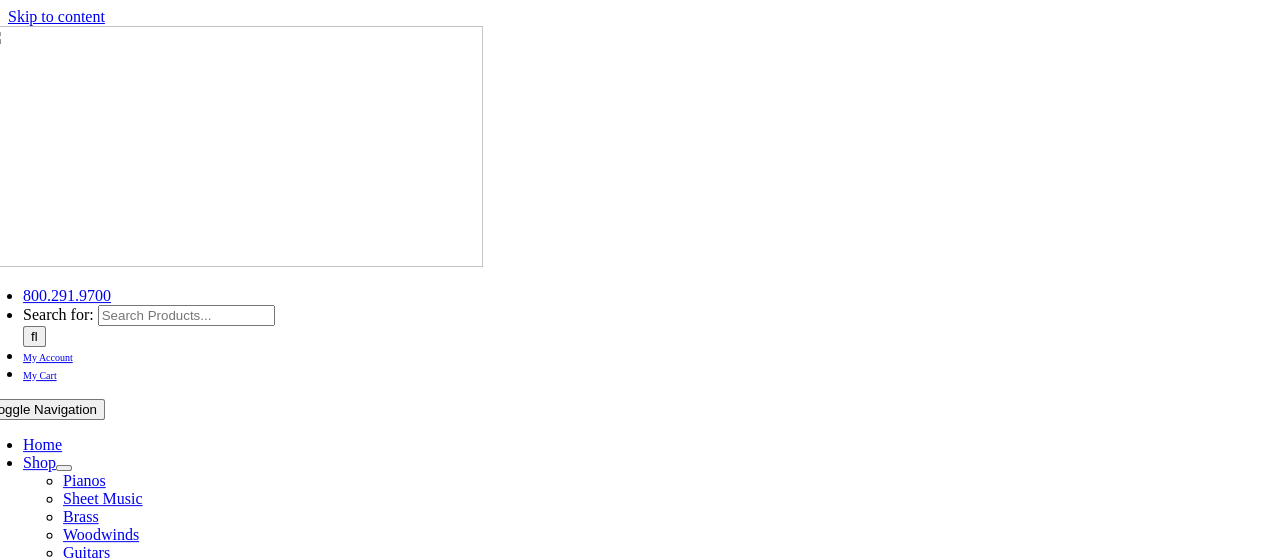click on "School Rentals" at bounding box center [111, 750] 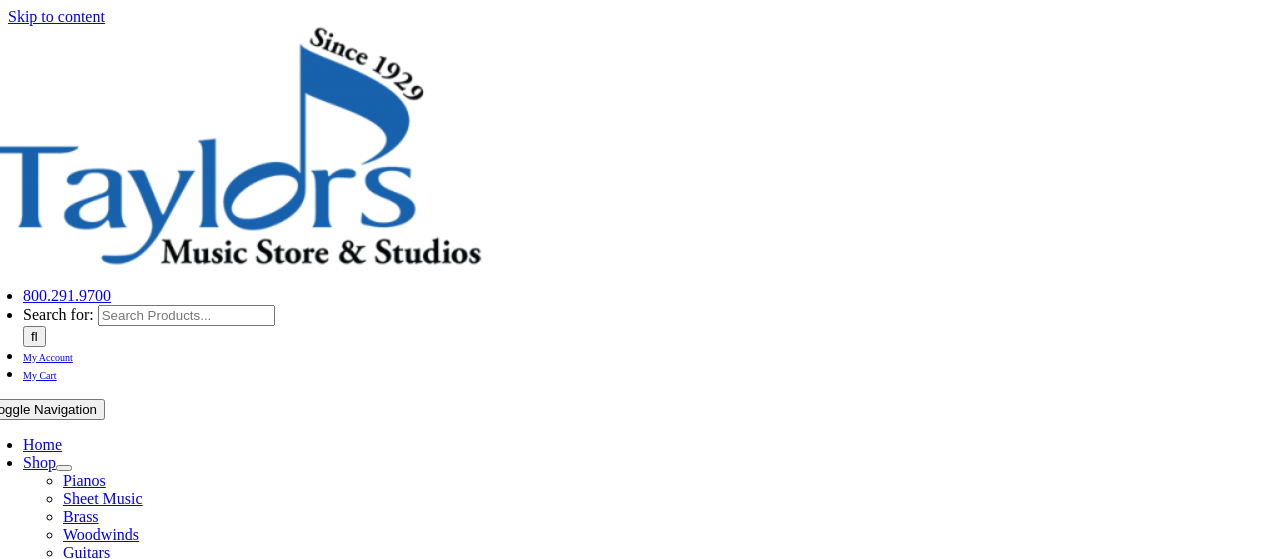 scroll, scrollTop: 0, scrollLeft: 0, axis: both 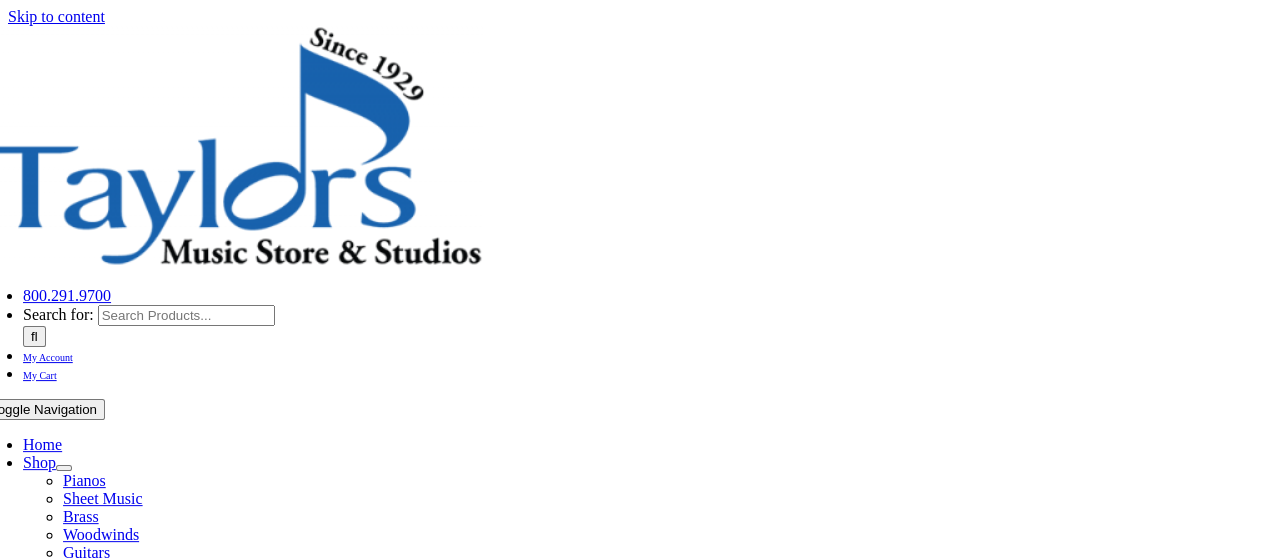 drag, startPoint x: 1259, startPoint y: 113, endPoint x: 1252, endPoint y: 256, distance: 143.17122 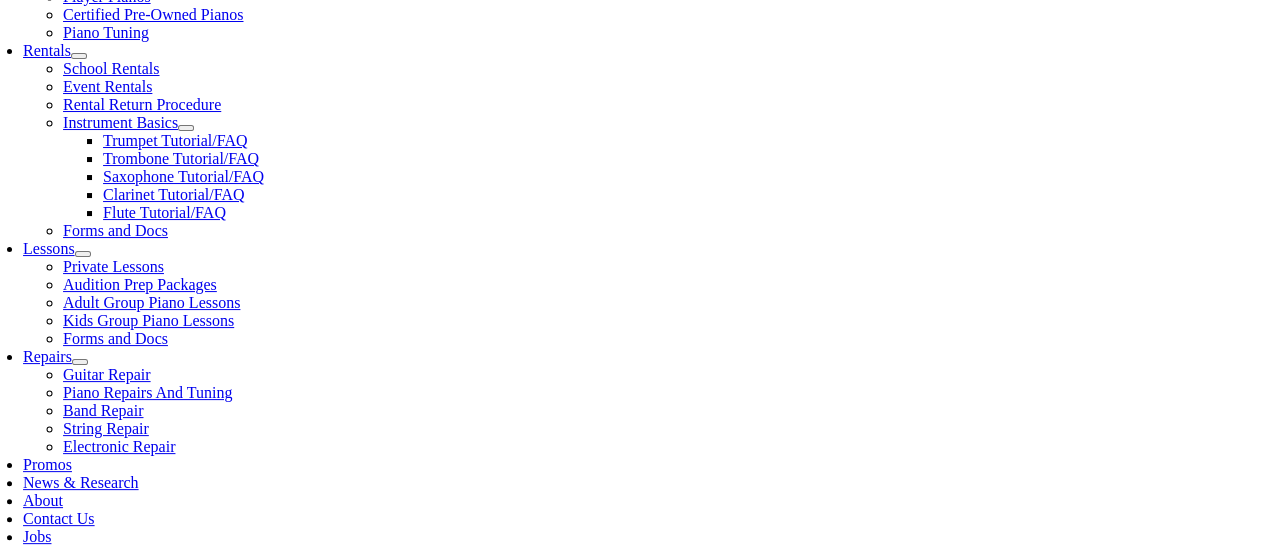 scroll, scrollTop: 689, scrollLeft: 0, axis: vertical 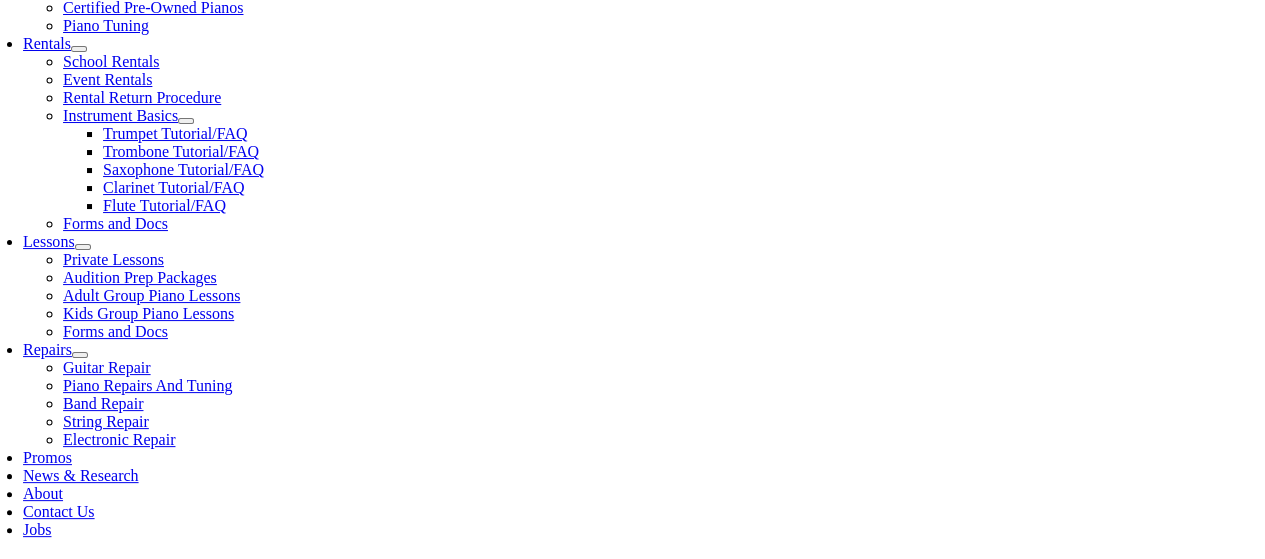 click on "Select Grade..." at bounding box center [48, 909] 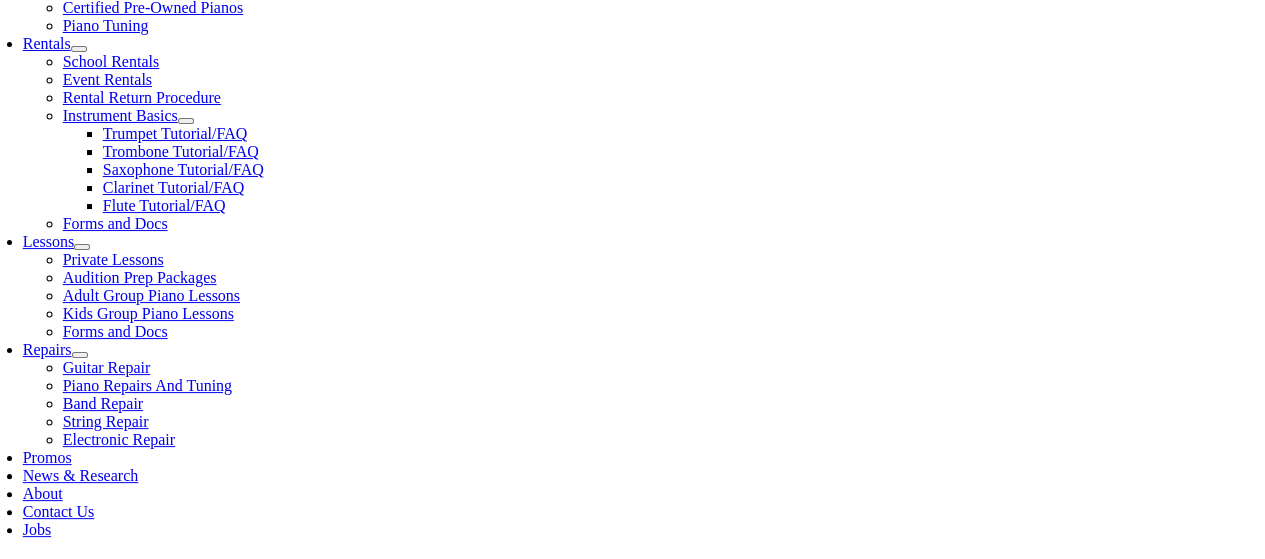 click on "6" at bounding box center [120, 1072] 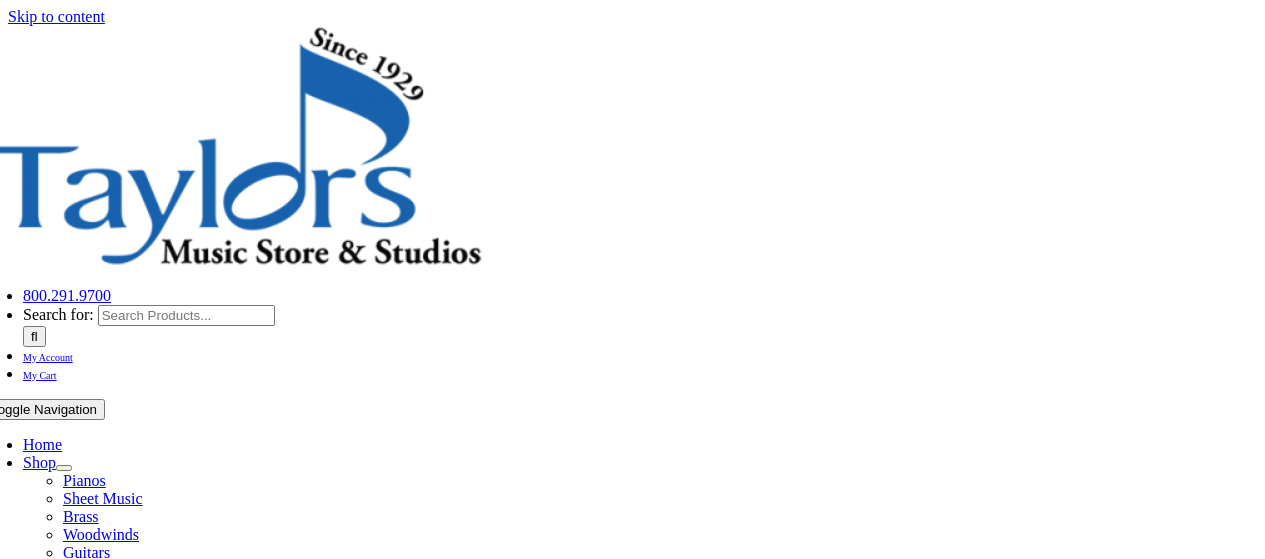 scroll, scrollTop: 0, scrollLeft: 0, axis: both 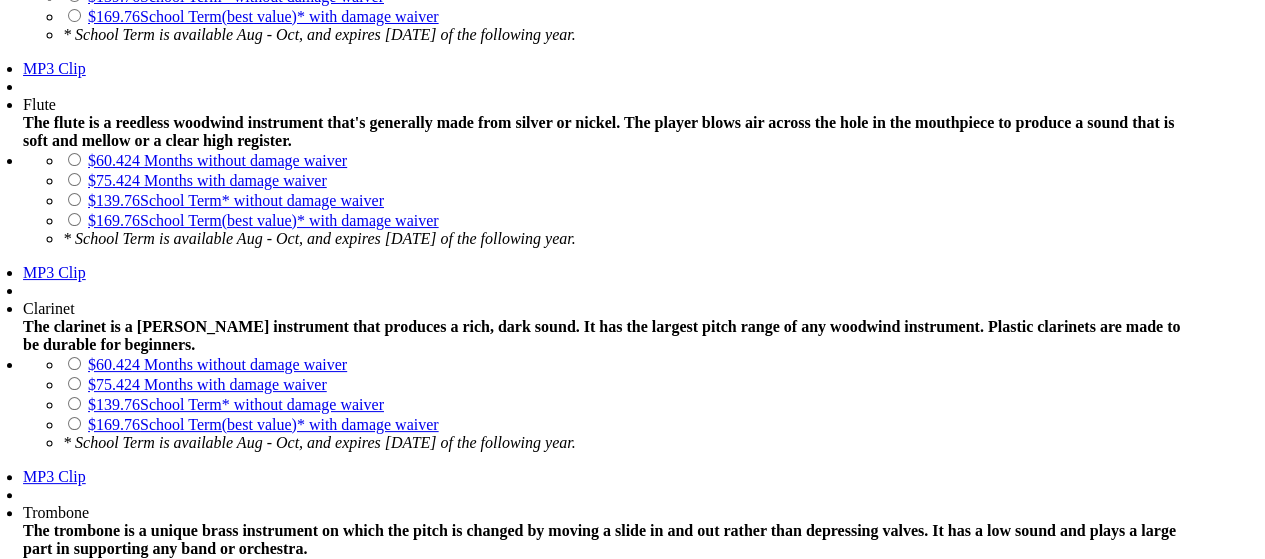 click on "$235.80  School Term(best value)* with damage waiver" at bounding box center [263, 1240] 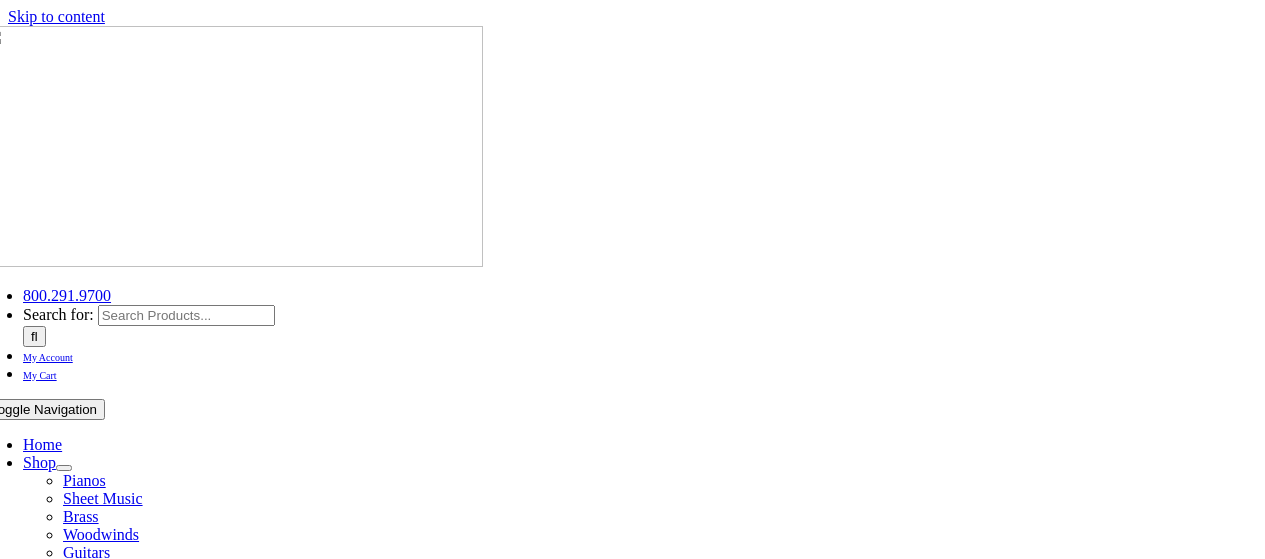 scroll, scrollTop: 0, scrollLeft: 0, axis: both 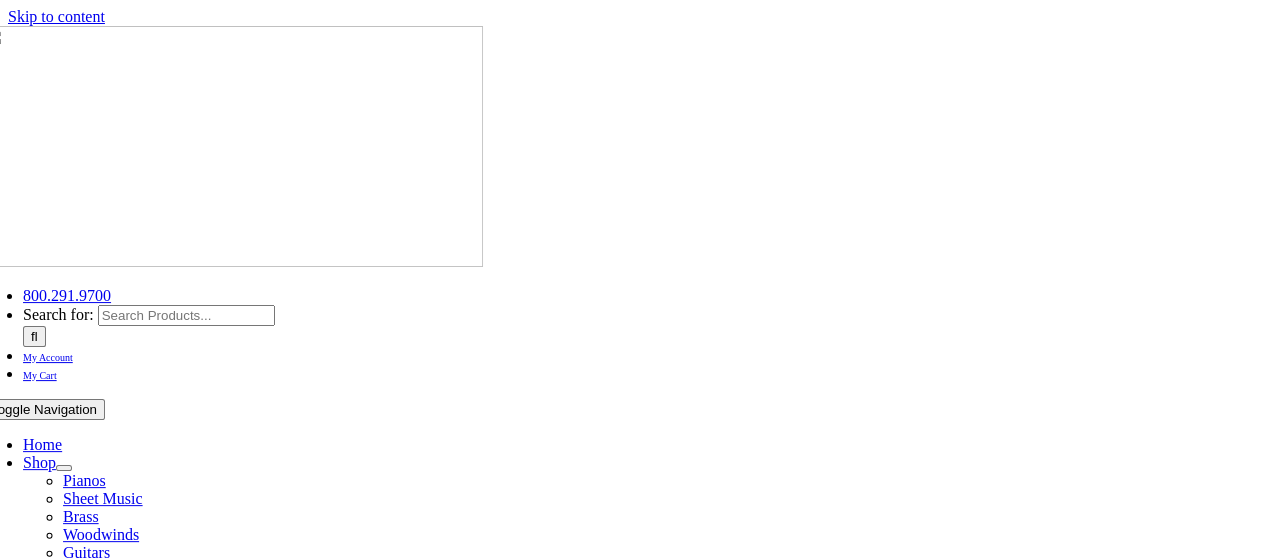 click on "School Rentals" at bounding box center (111, 750) 